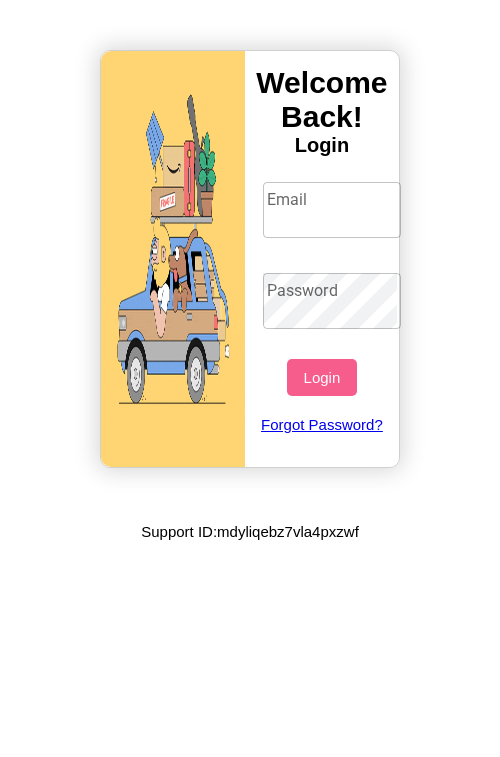 scroll, scrollTop: 0, scrollLeft: 0, axis: both 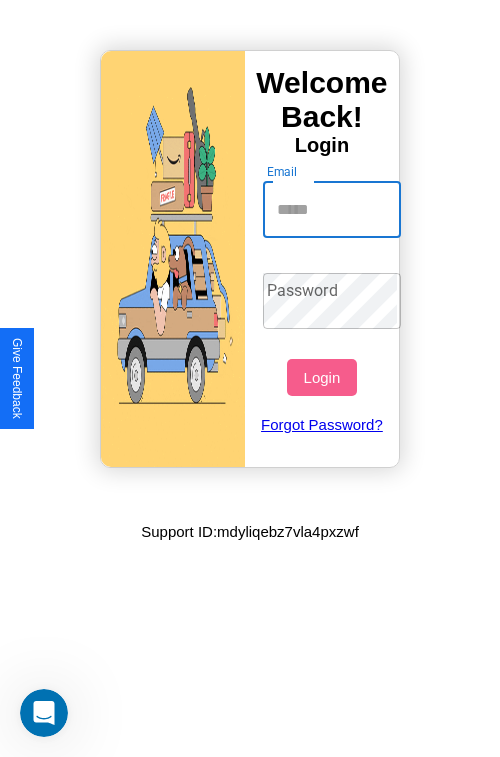click on "Email" at bounding box center (332, 210) 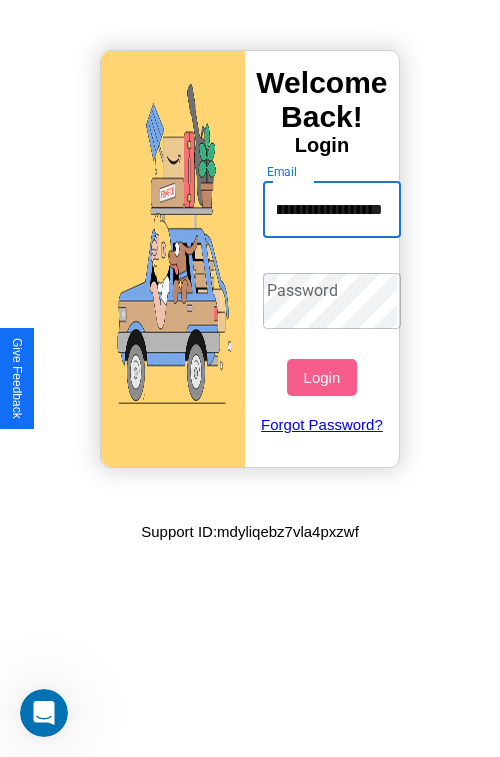scroll, scrollTop: 0, scrollLeft: 80, axis: horizontal 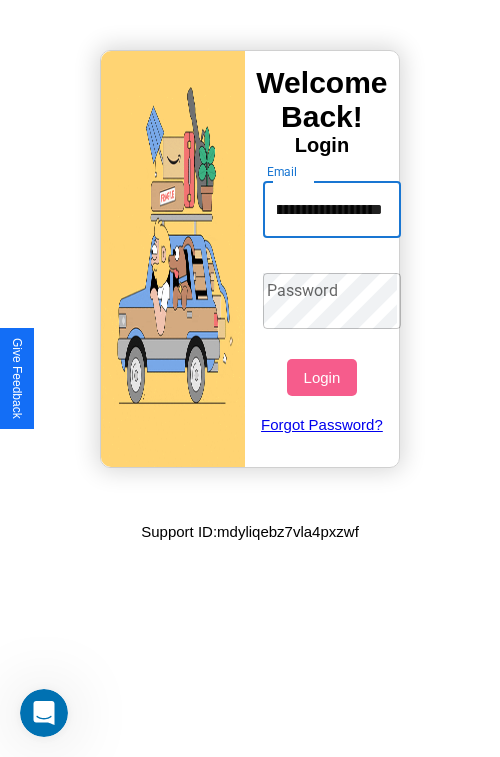 type on "**********" 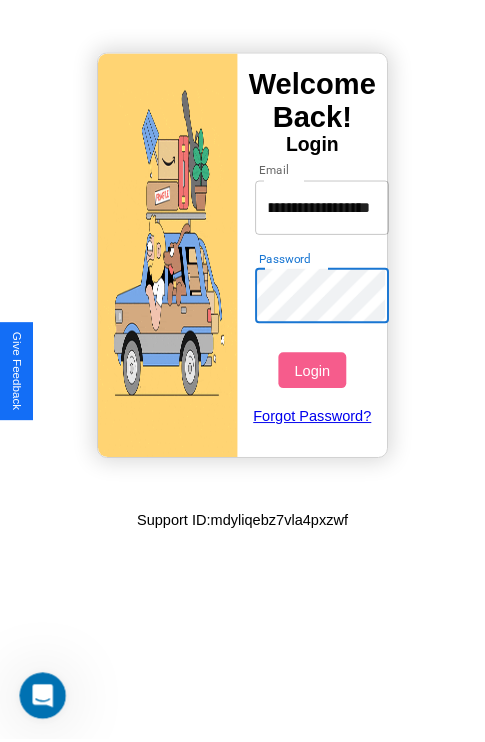 scroll, scrollTop: 0, scrollLeft: 0, axis: both 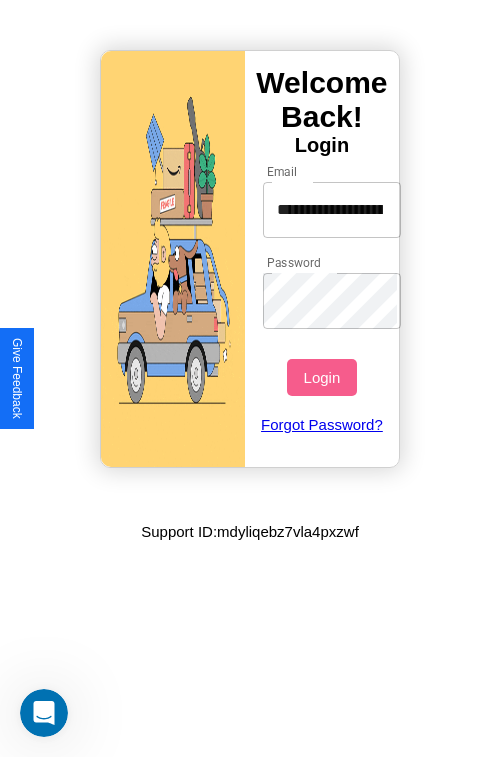 click on "Login" at bounding box center (321, 377) 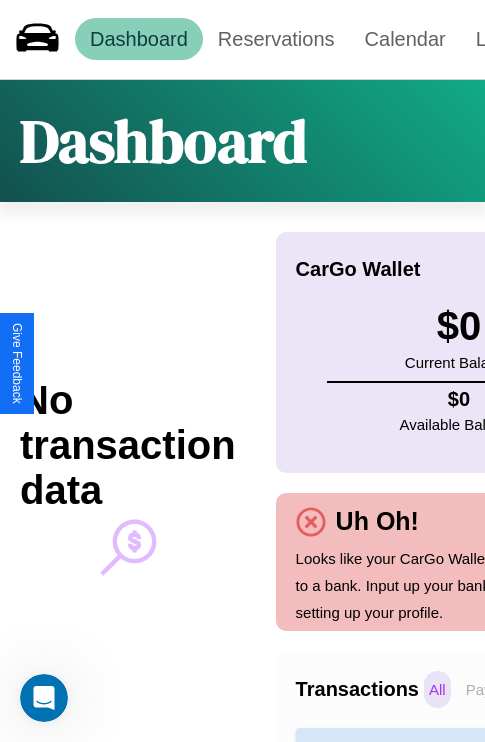 scroll, scrollTop: 0, scrollLeft: 0, axis: both 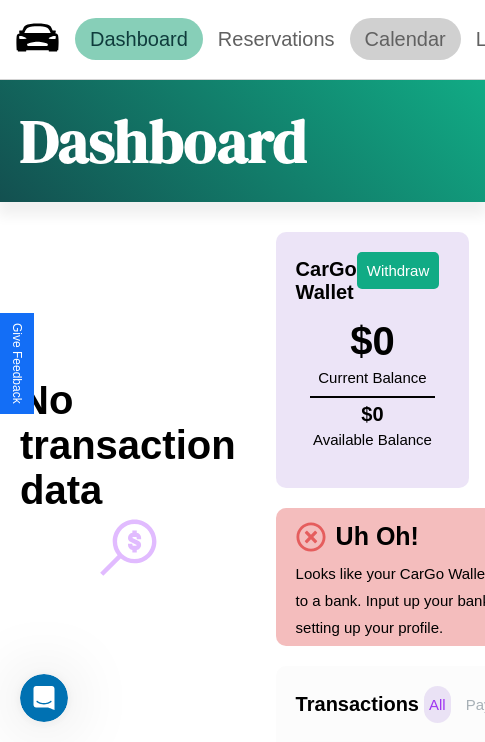 click on "Calendar" at bounding box center (405, 39) 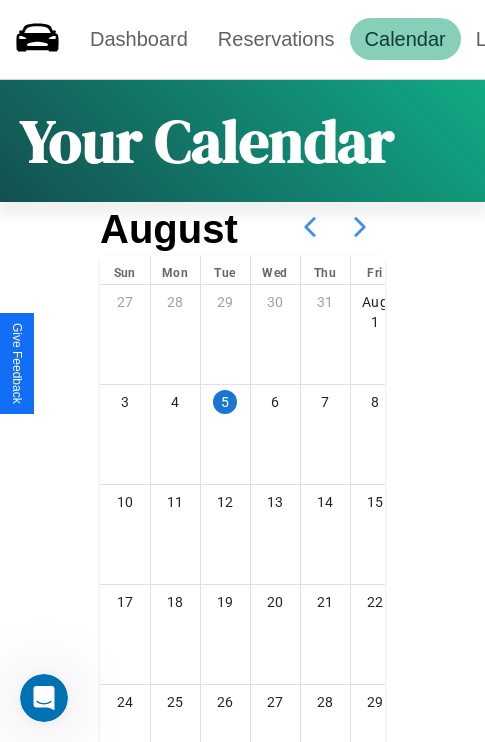 click 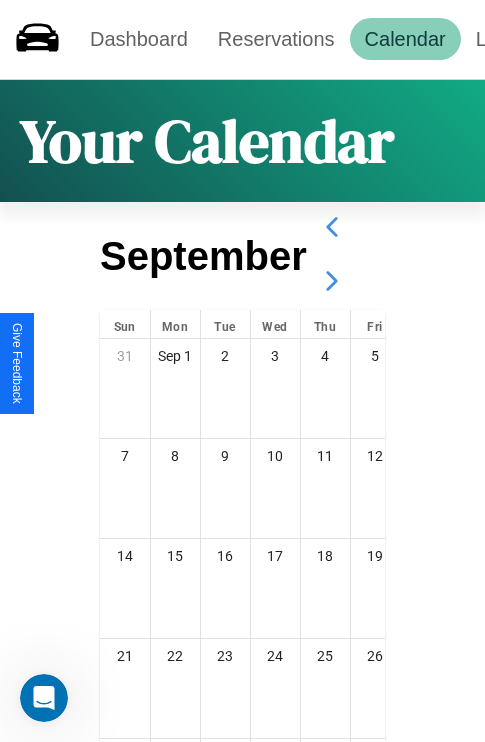 click 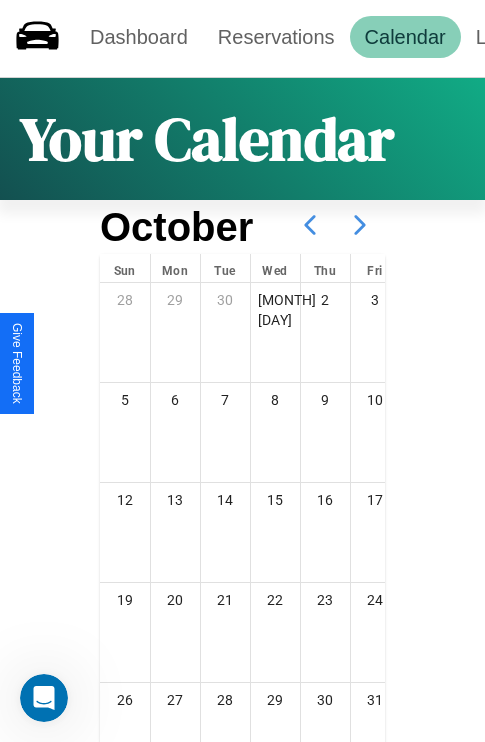 scroll, scrollTop: 242, scrollLeft: 0, axis: vertical 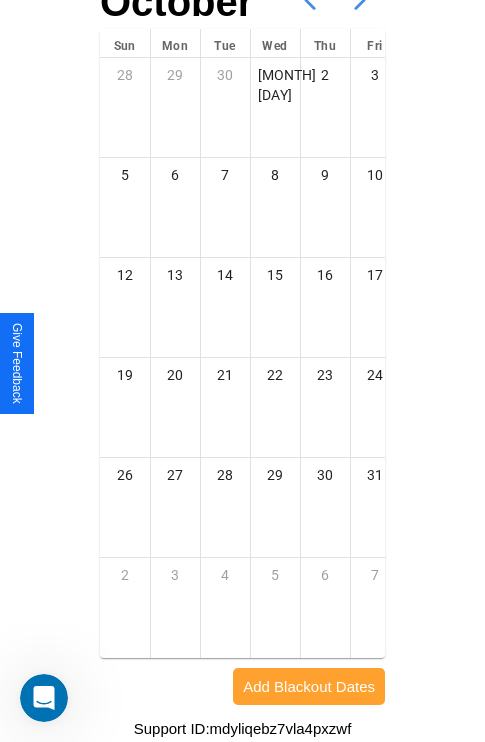 click on "Add Blackout Dates" at bounding box center [309, 686] 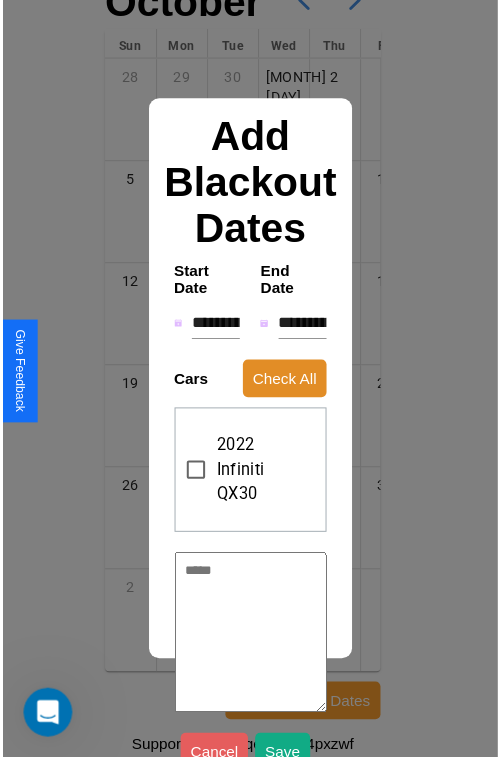 scroll, scrollTop: 227, scrollLeft: 0, axis: vertical 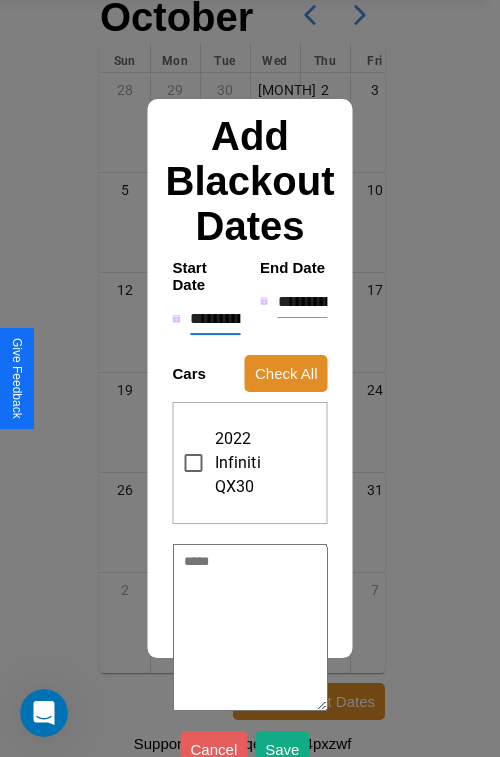 click on "**********" at bounding box center (215, 319) 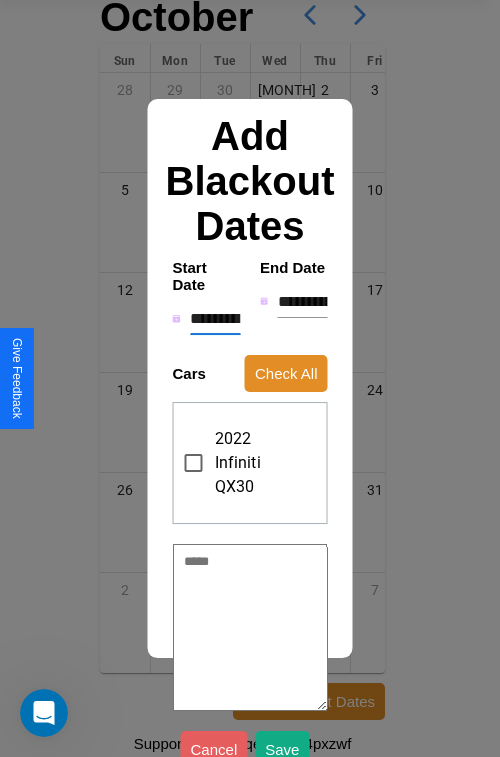type on "*" 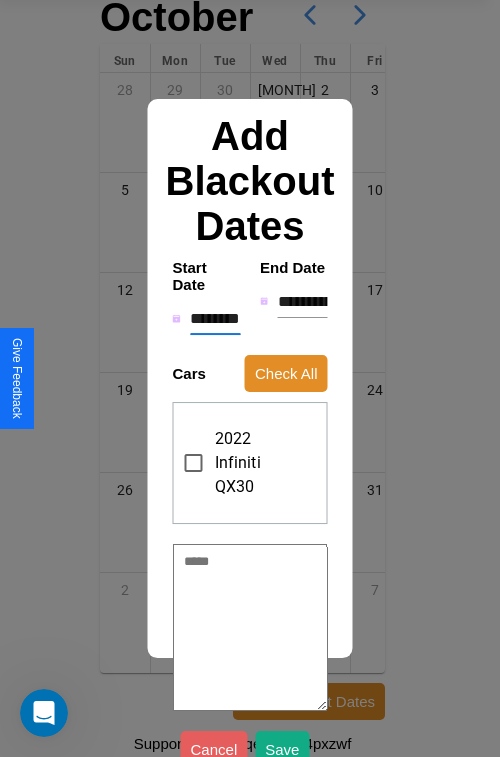 type on "*" 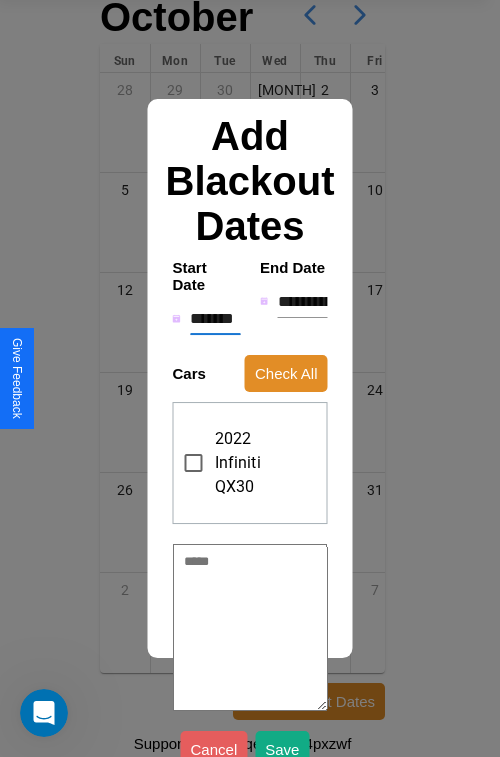 type on "*" 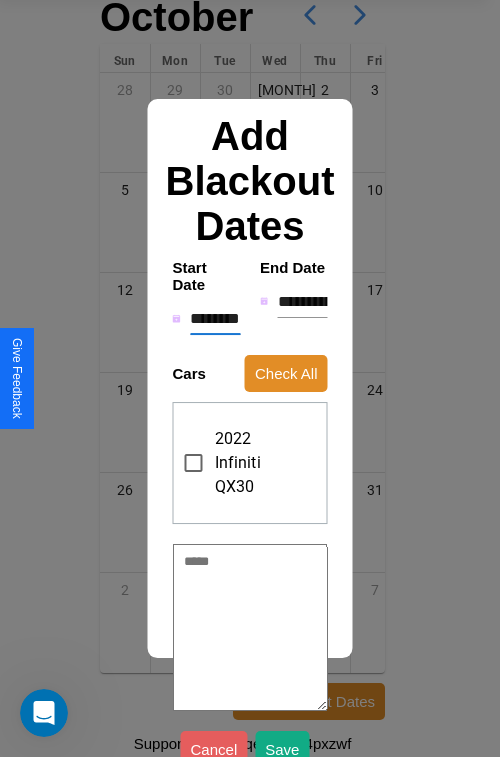type on "*" 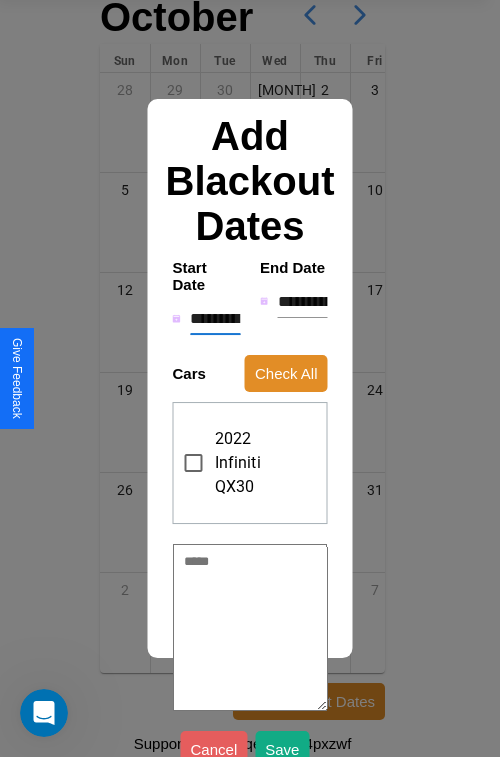 type on "*" 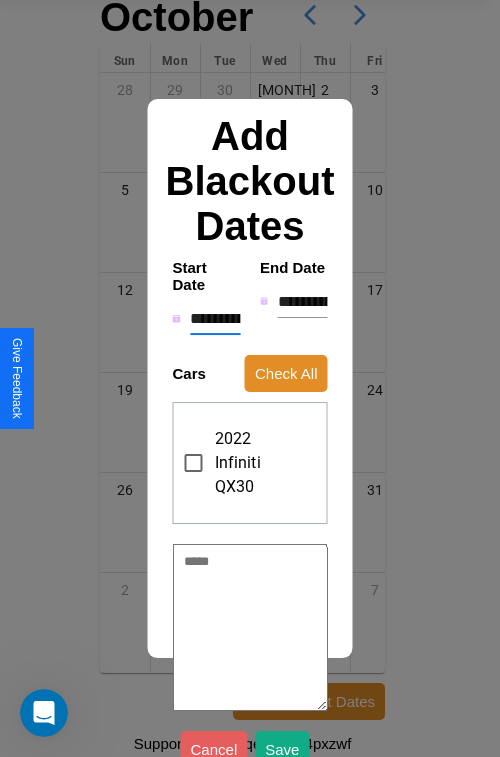 type on "*" 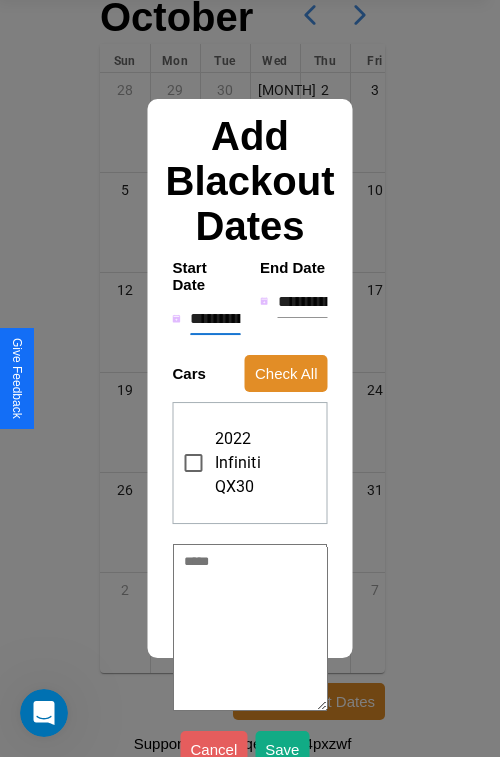 type on "*" 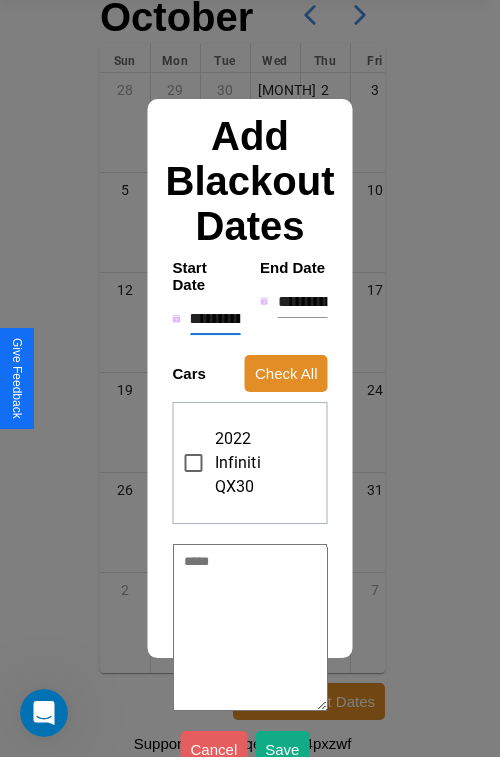 type on "**********" 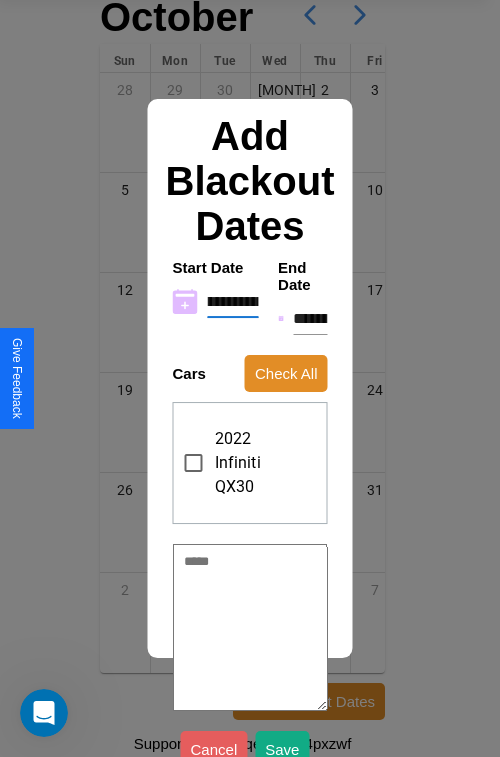 type on "**********" 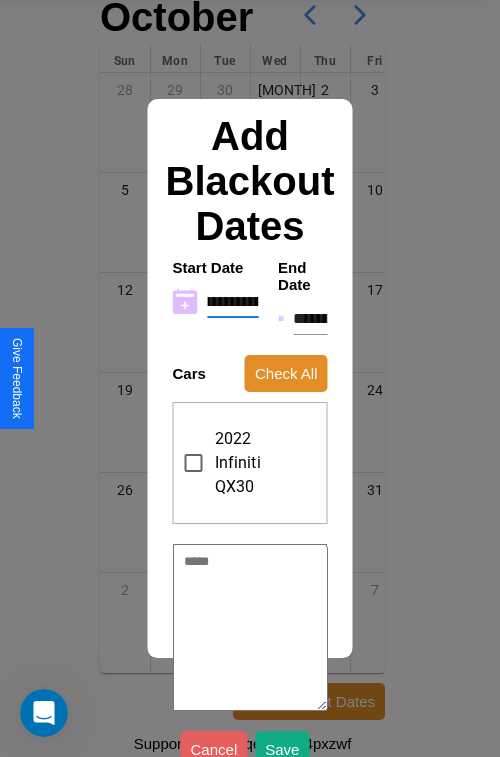 type on "**********" 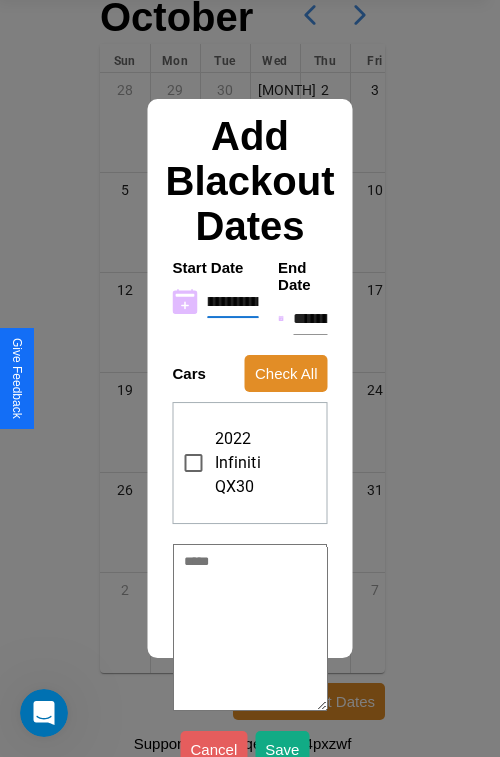 type on "**********" 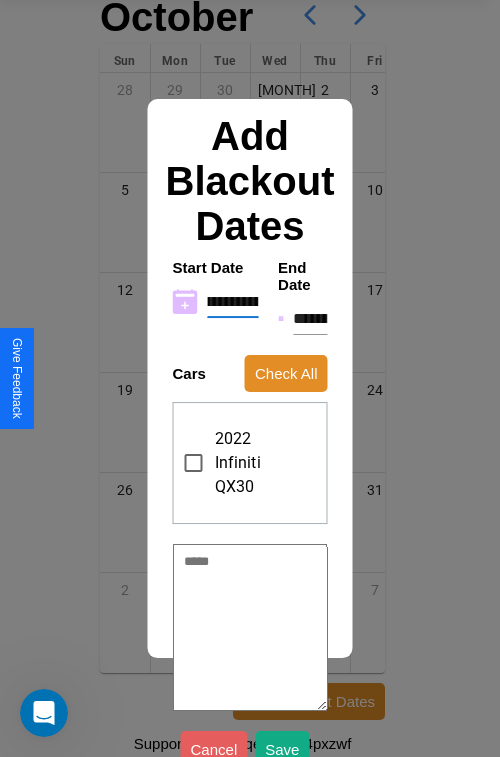 type on "**********" 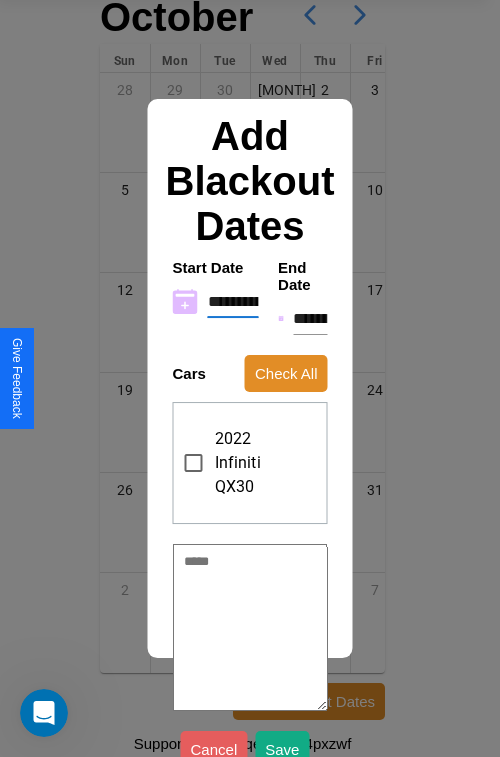 click on "**********" at bounding box center (310, 319) 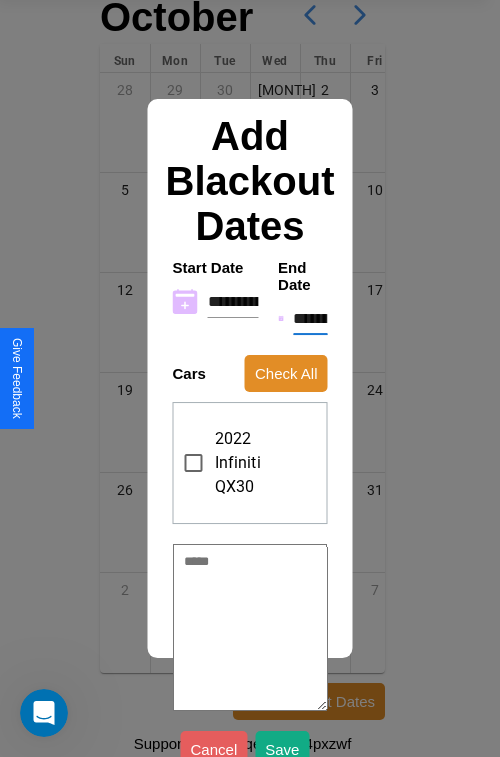 type on "********" 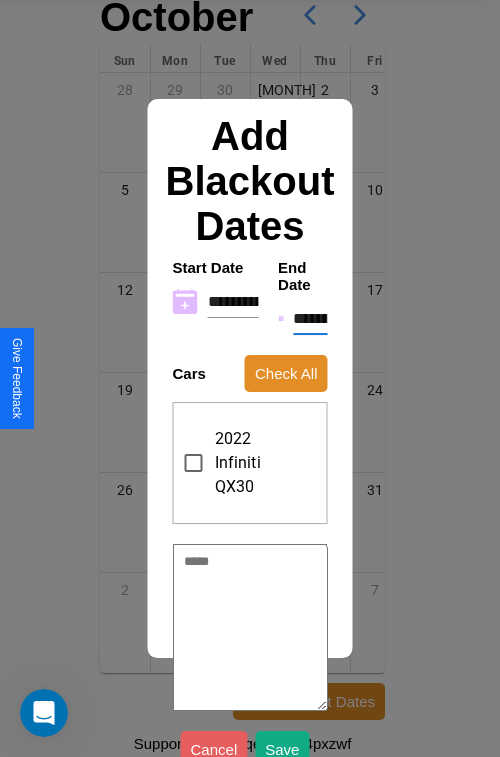 type on "*" 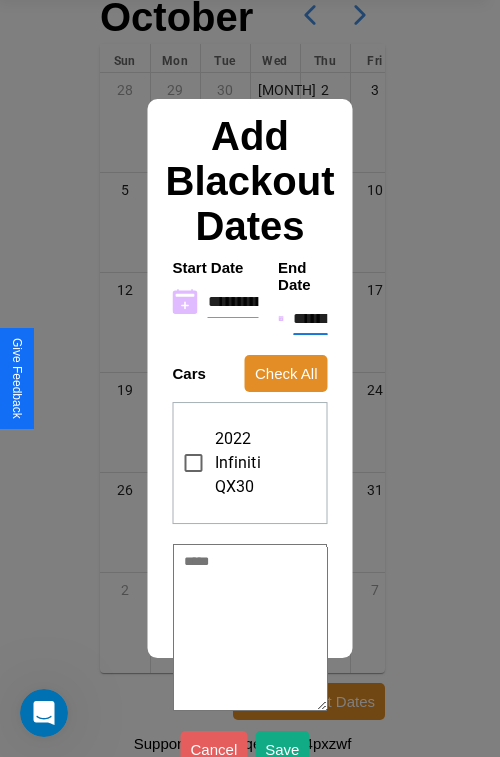 type on "*" 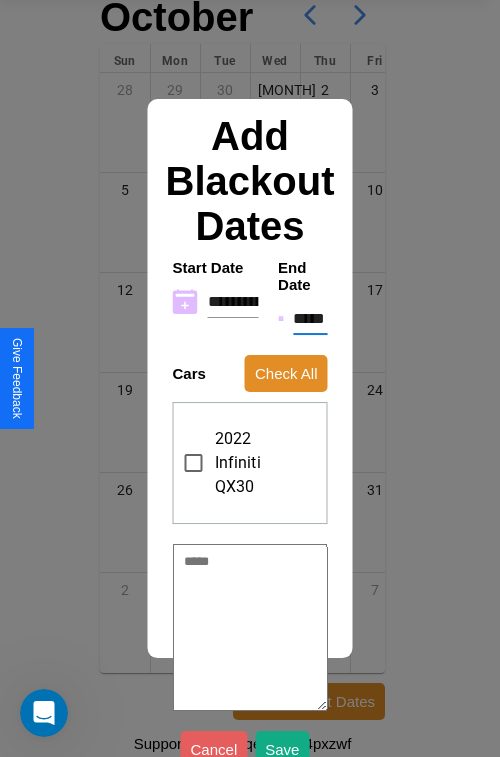 type on "*" 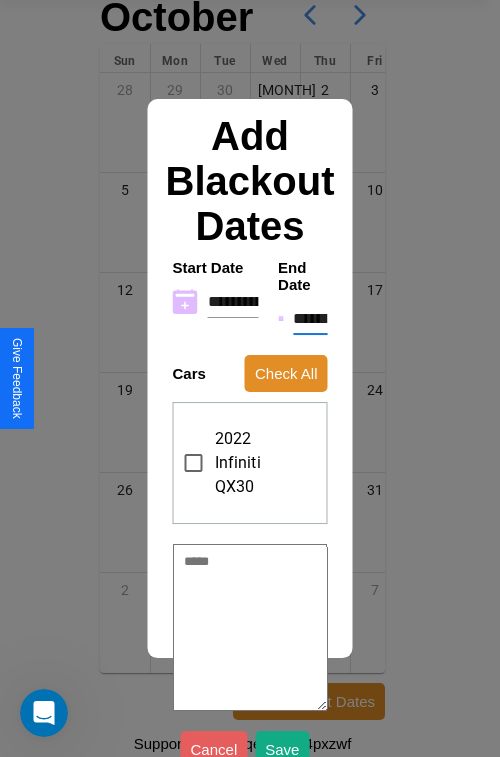 type on "*" 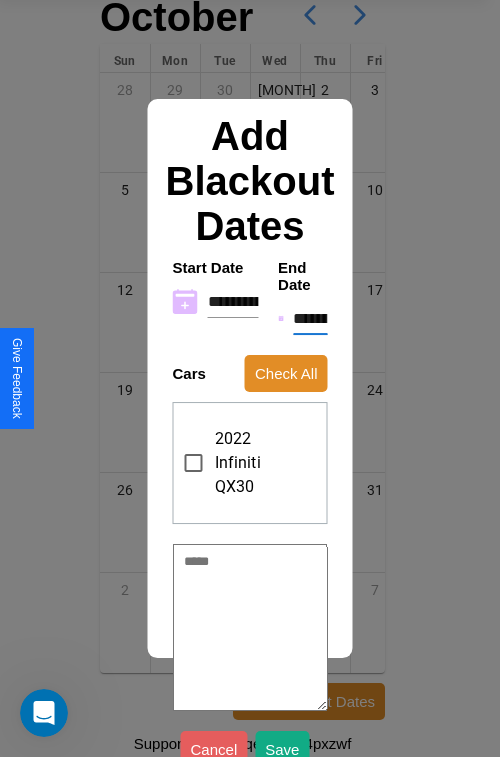 type on "*" 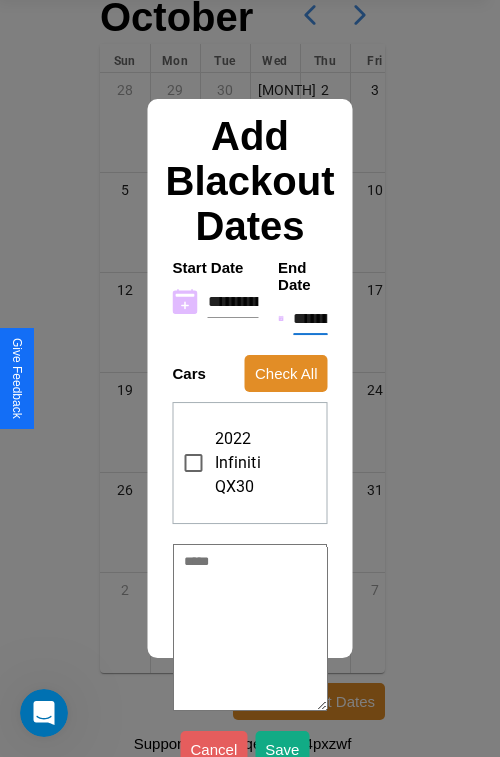 type on "*" 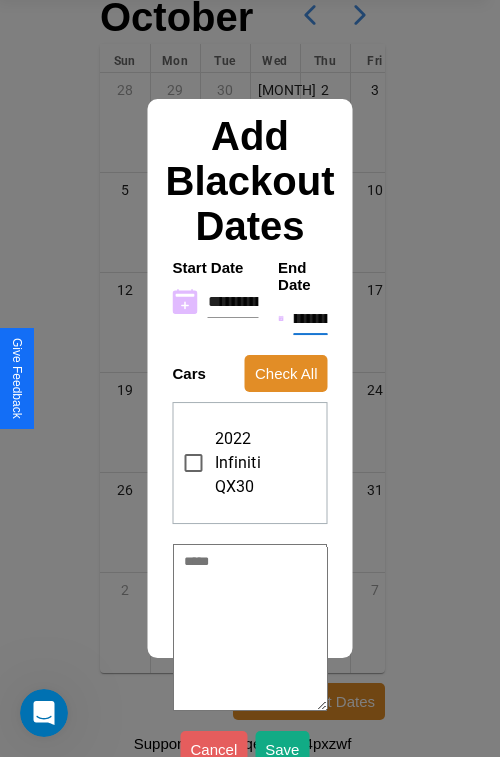 type on "**********" 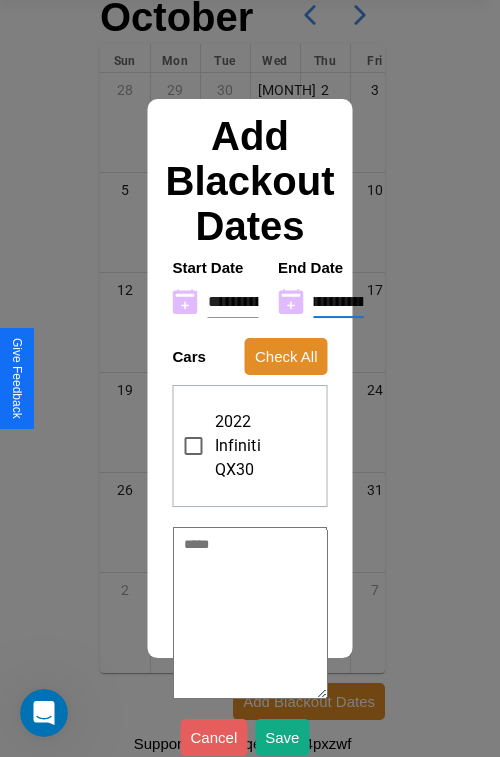 type on "**********" 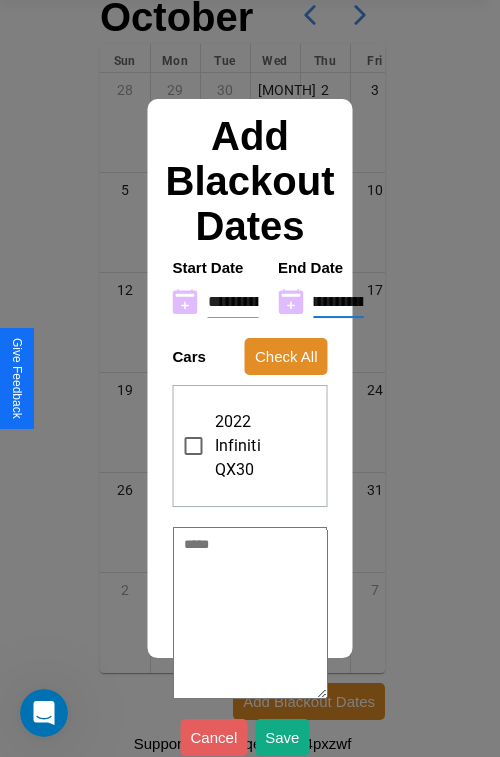 type on "*" 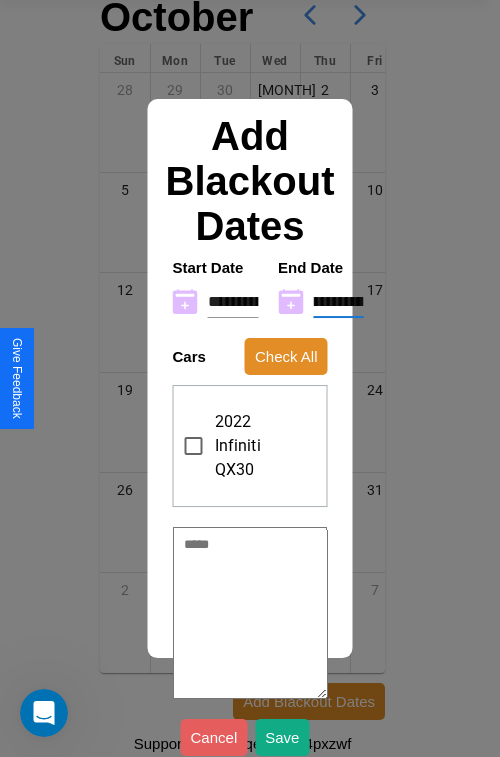 type on "**********" 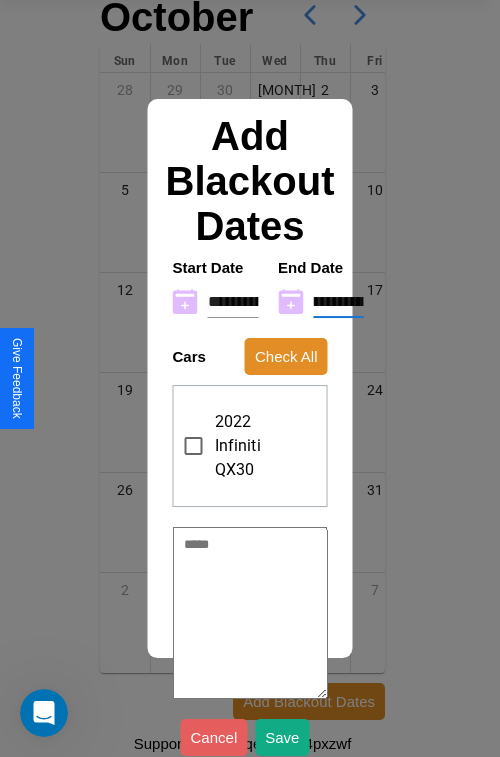 type on "*" 